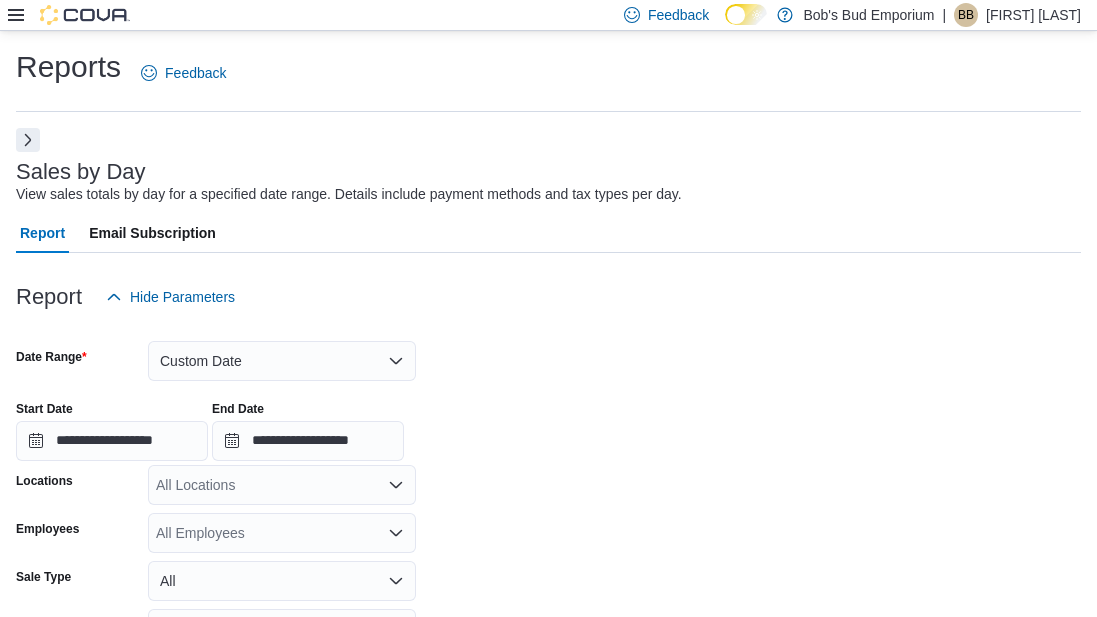 scroll, scrollTop: 575, scrollLeft: 0, axis: vertical 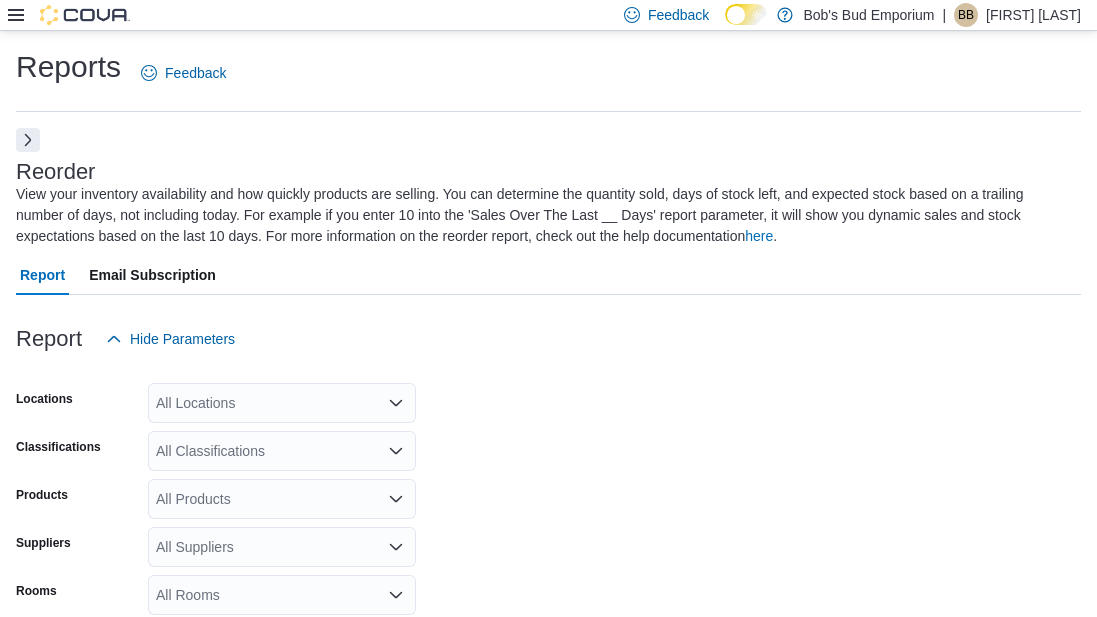 click on "******" at bounding box center [218, 977] 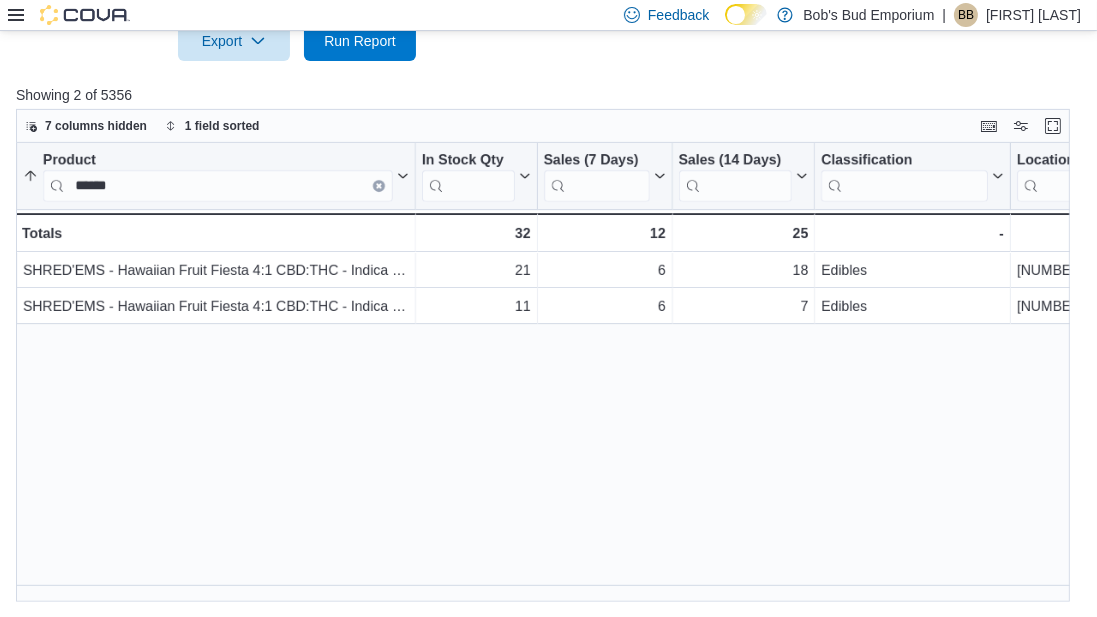 click on "******" at bounding box center (218, 185) 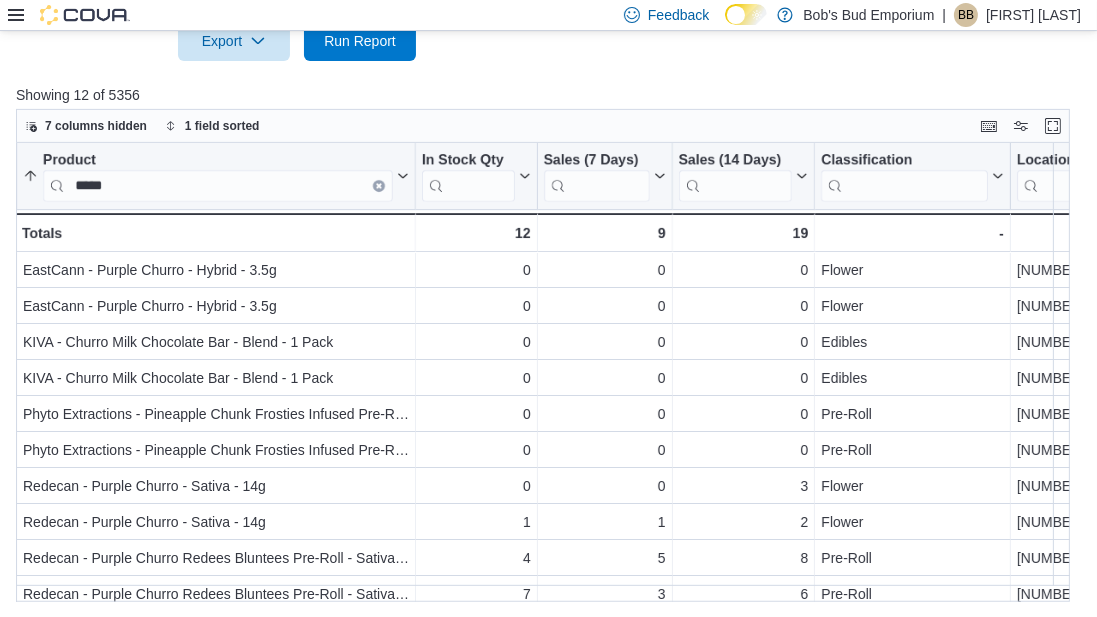 type on "******" 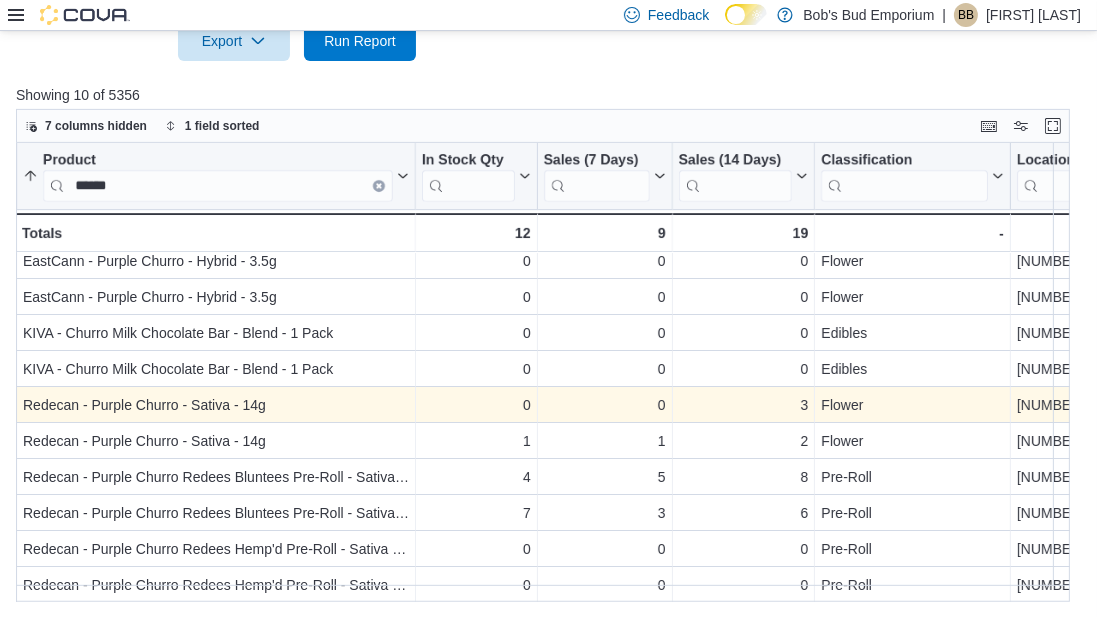 scroll, scrollTop: 25, scrollLeft: 0, axis: vertical 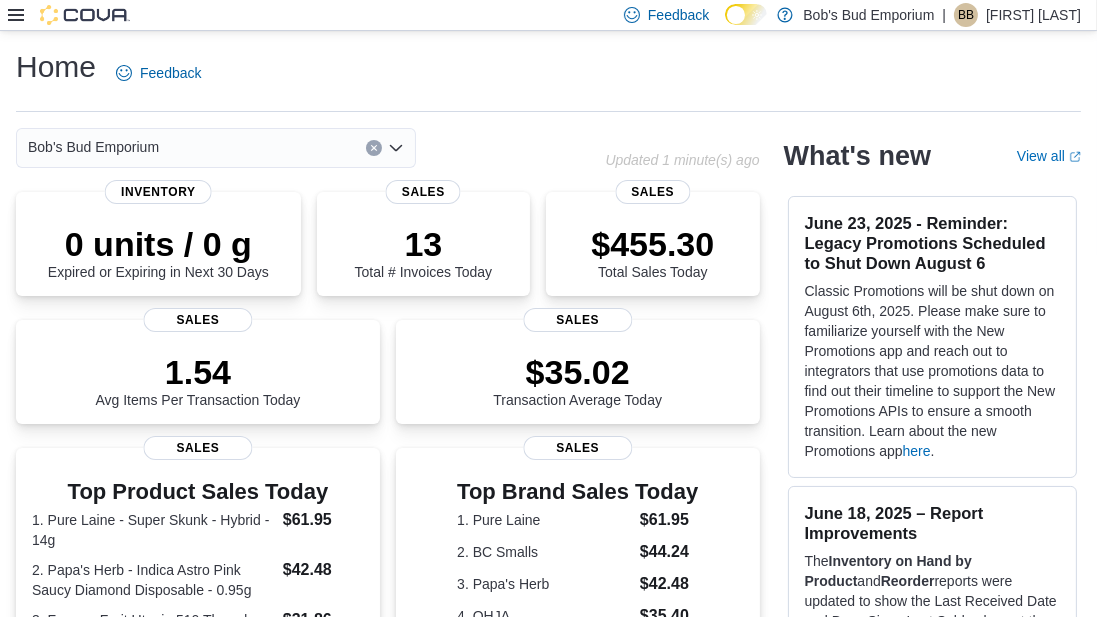 click 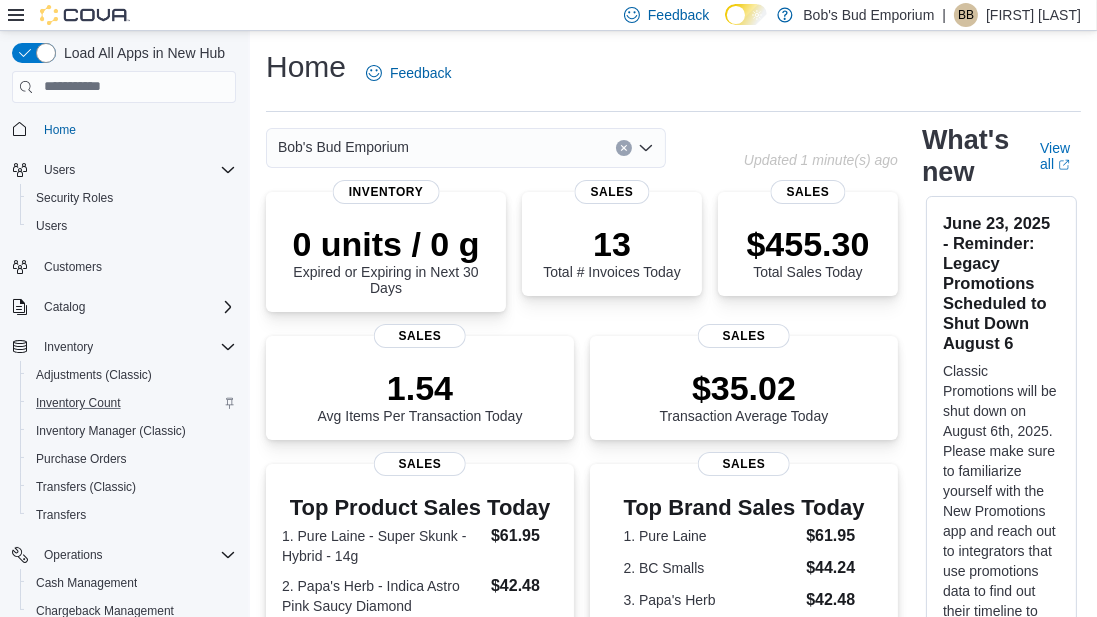 scroll, scrollTop: 0, scrollLeft: 0, axis: both 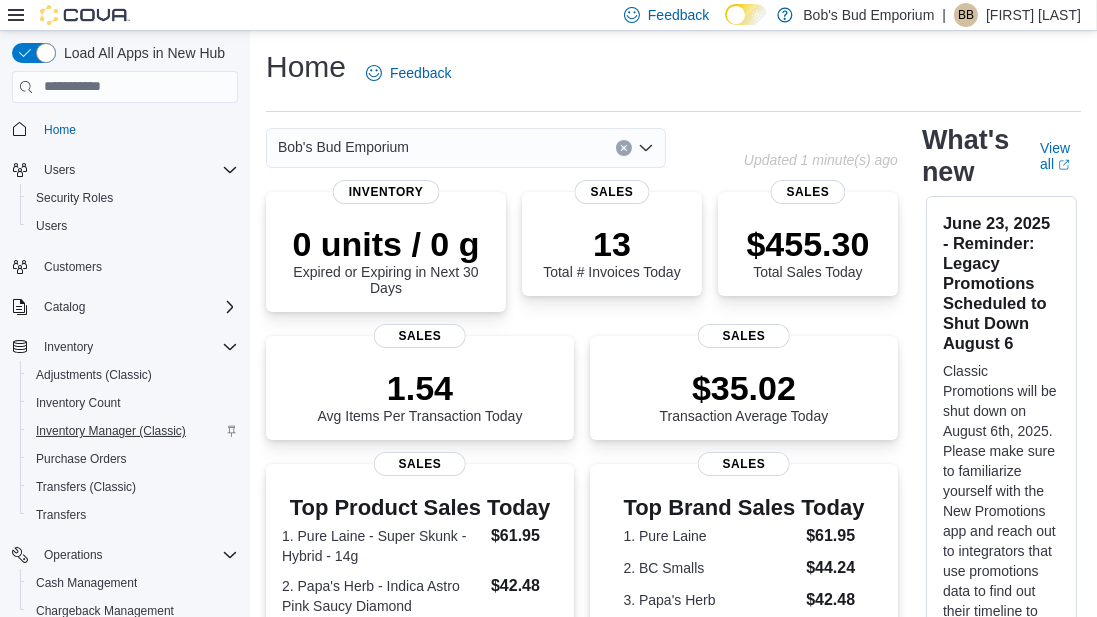 click on "Inventory Manager (Classic)" at bounding box center (111, 431) 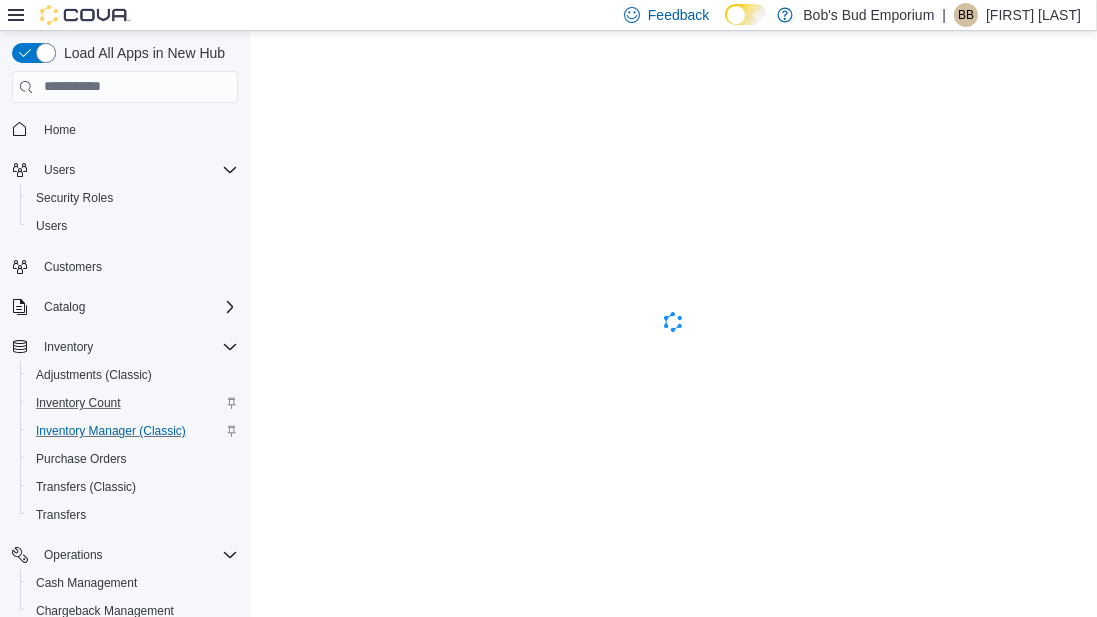 scroll, scrollTop: 0, scrollLeft: 0, axis: both 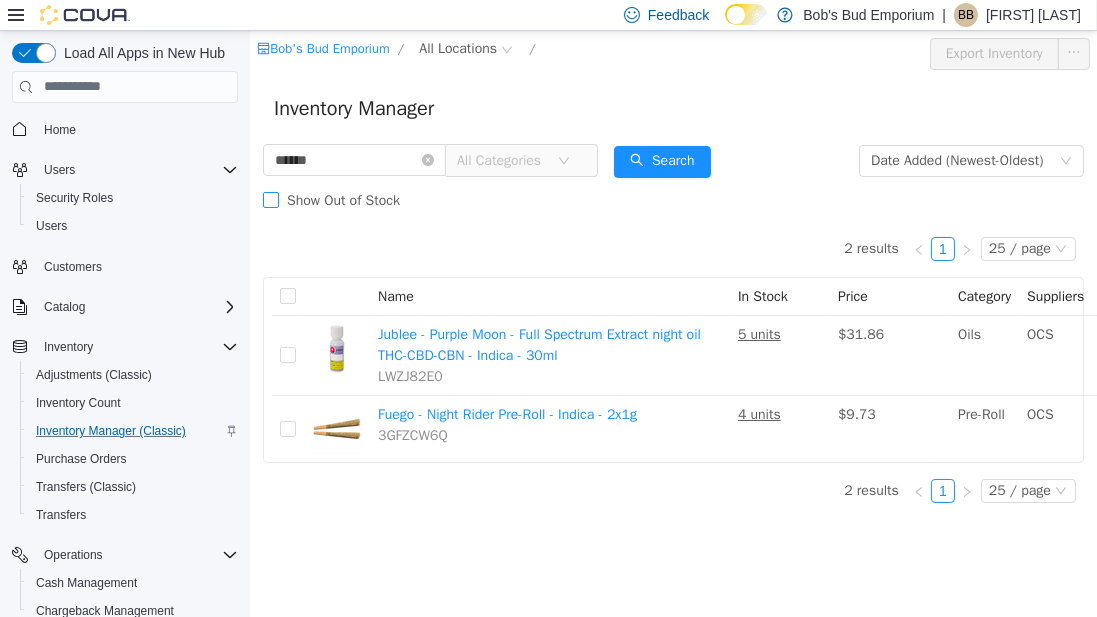 click on "Show Out of Stock" at bounding box center [342, 199] 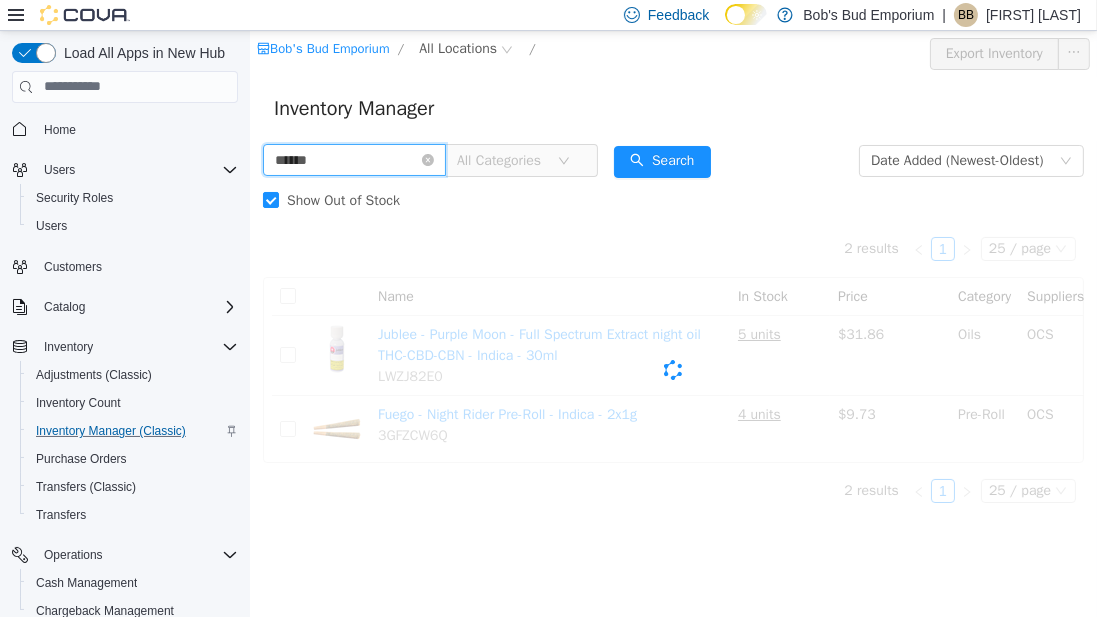 click on "******" at bounding box center (353, 159) 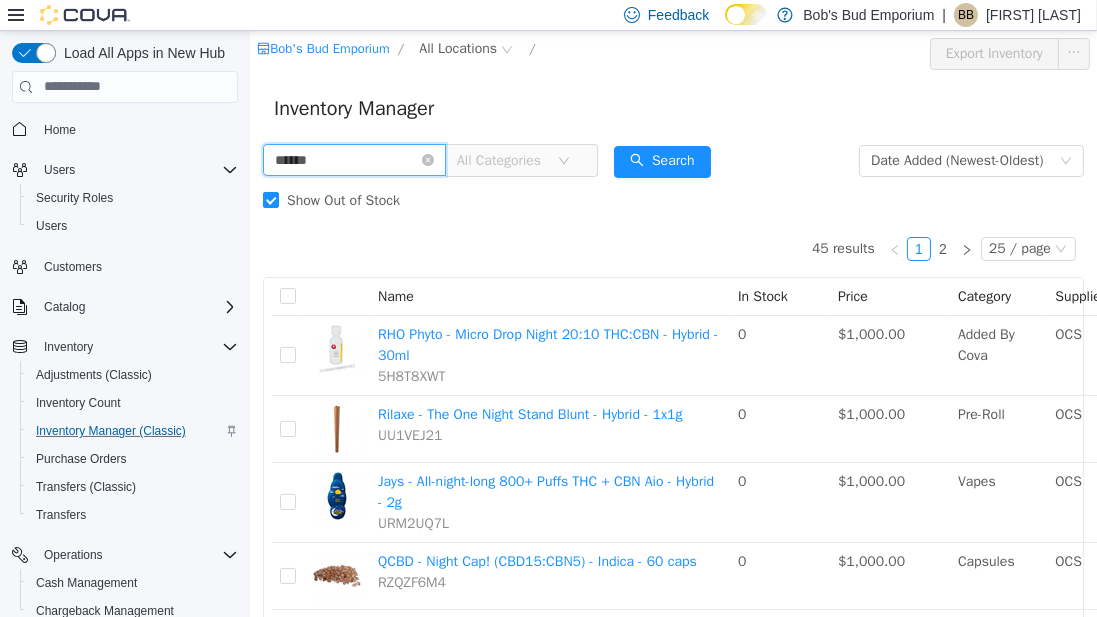 click on "******" at bounding box center (353, 159) 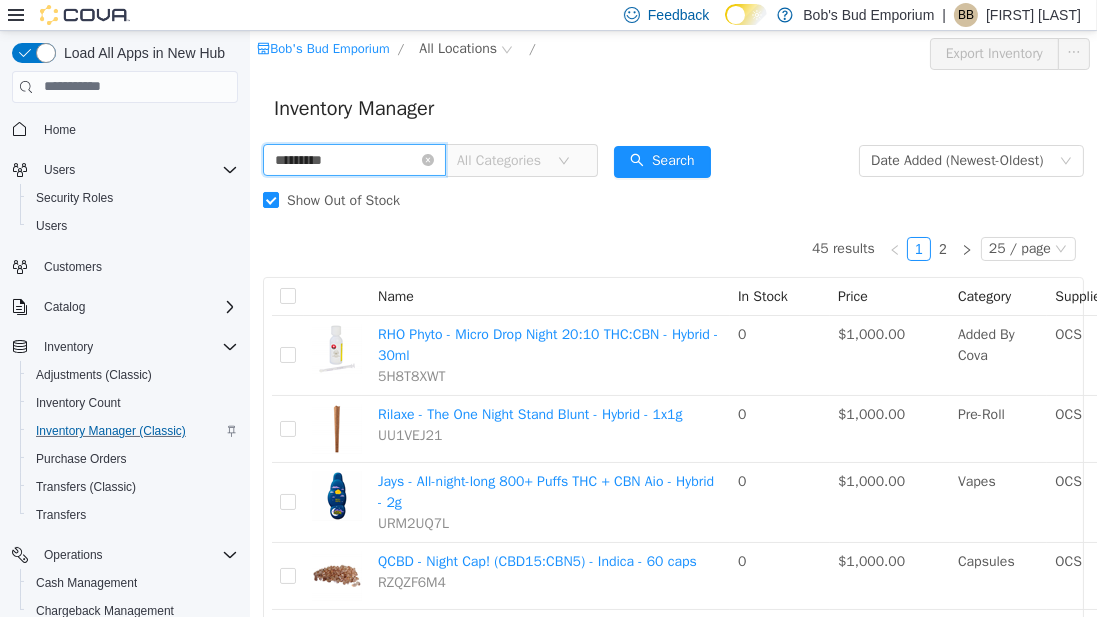 type on "*********" 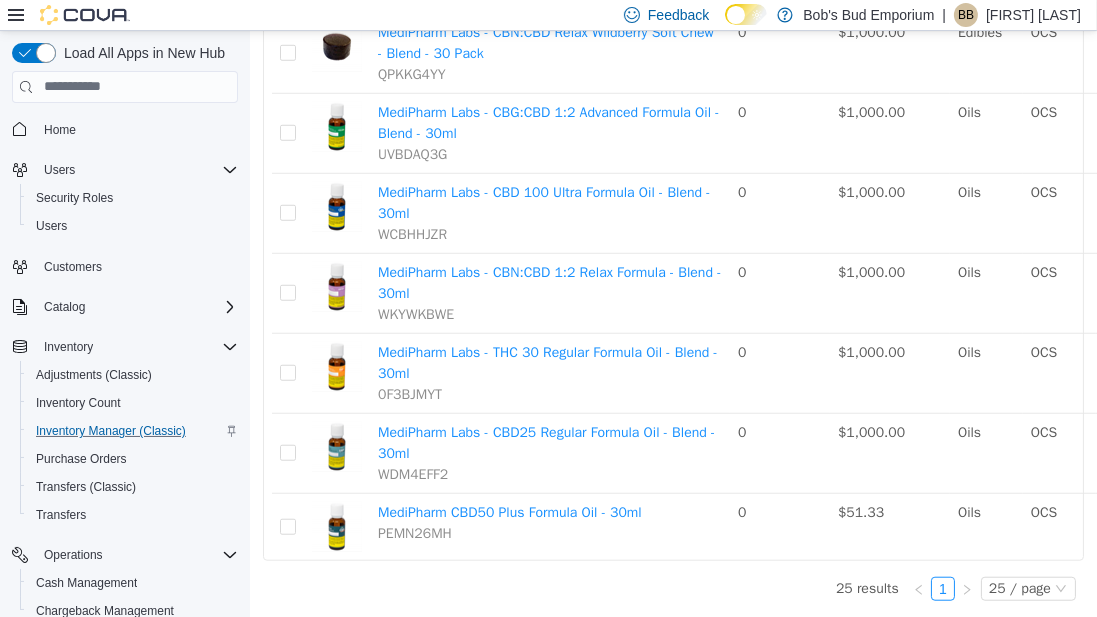 scroll, scrollTop: 0, scrollLeft: 0, axis: both 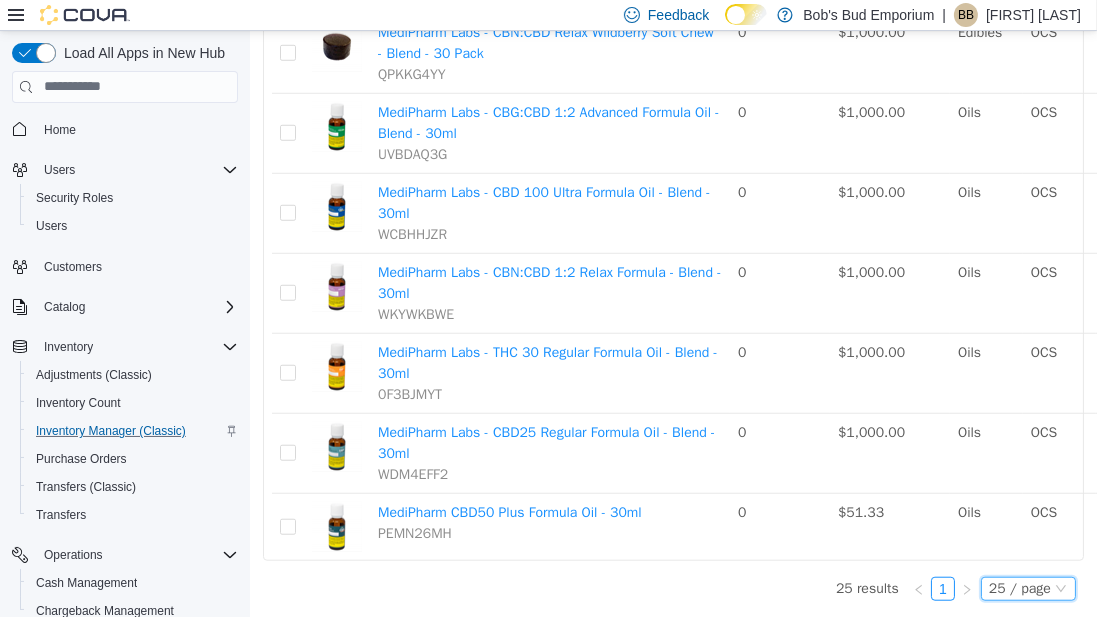 click on "25 / page" at bounding box center [1019, 588] 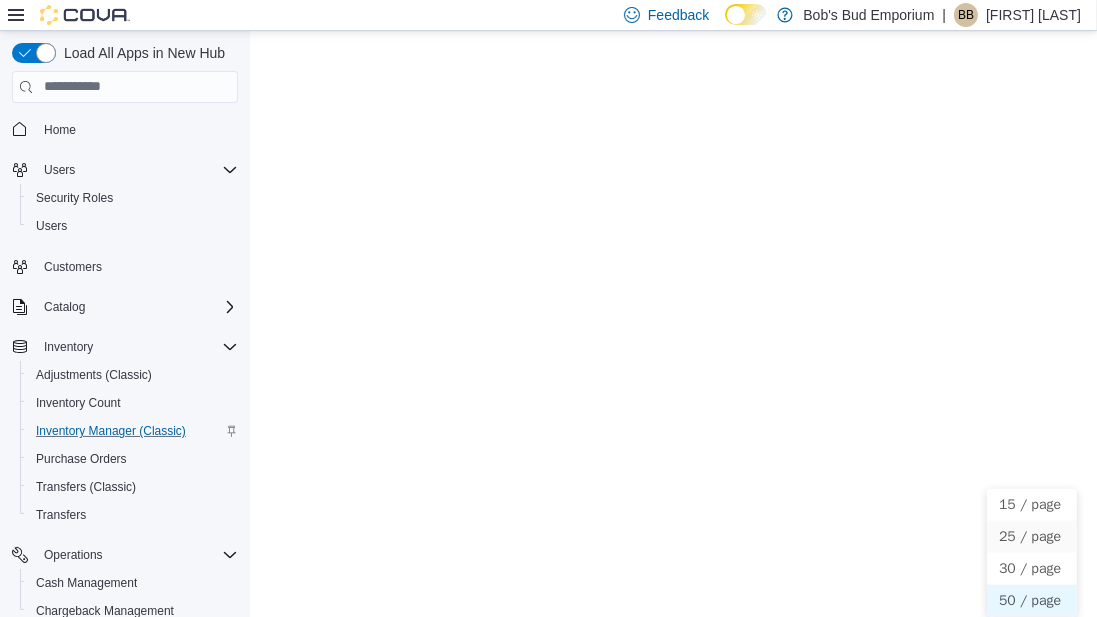 click on "50 / page" at bounding box center (1031, 600) 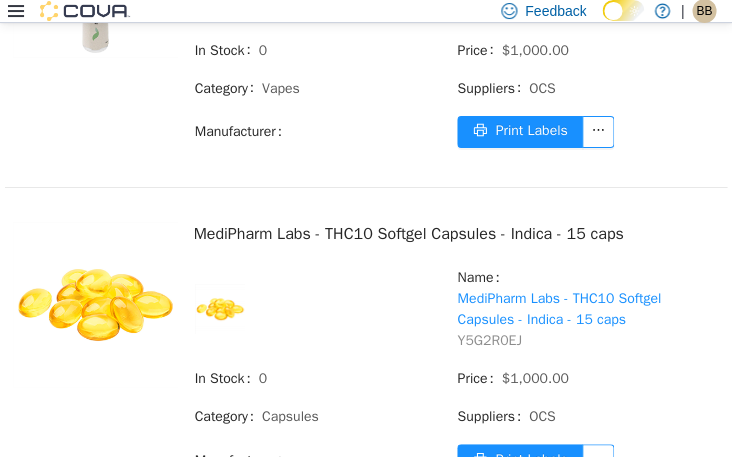 click on "Feedback Dark Mode Bob's Bud Emporium | BB [FIRST] [LAST]" at bounding box center (366, 11) 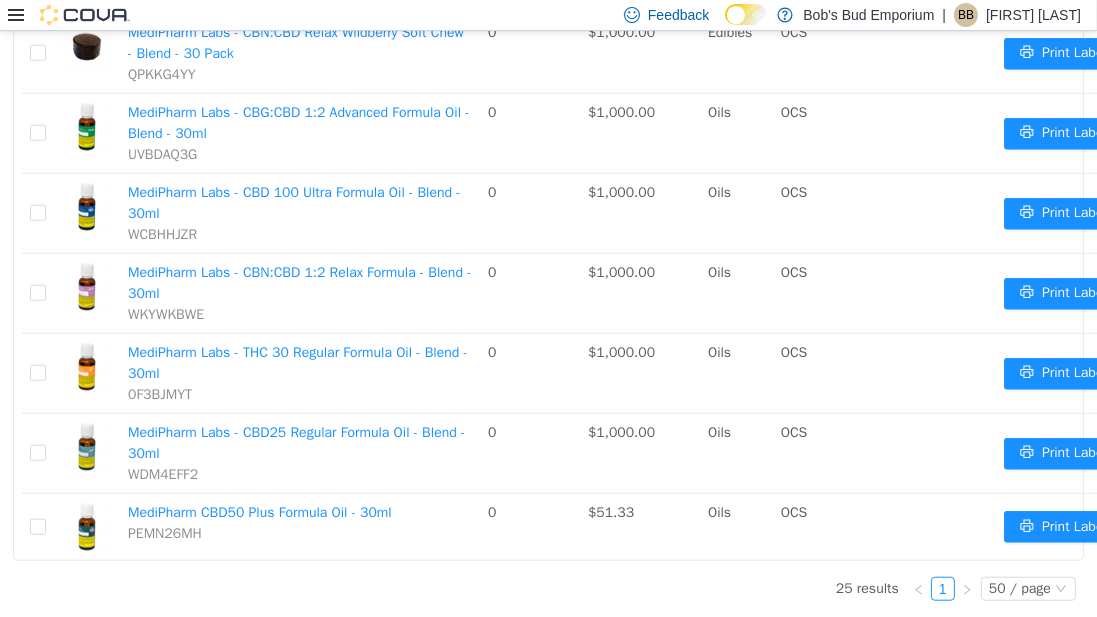 scroll, scrollTop: 1688, scrollLeft: 0, axis: vertical 